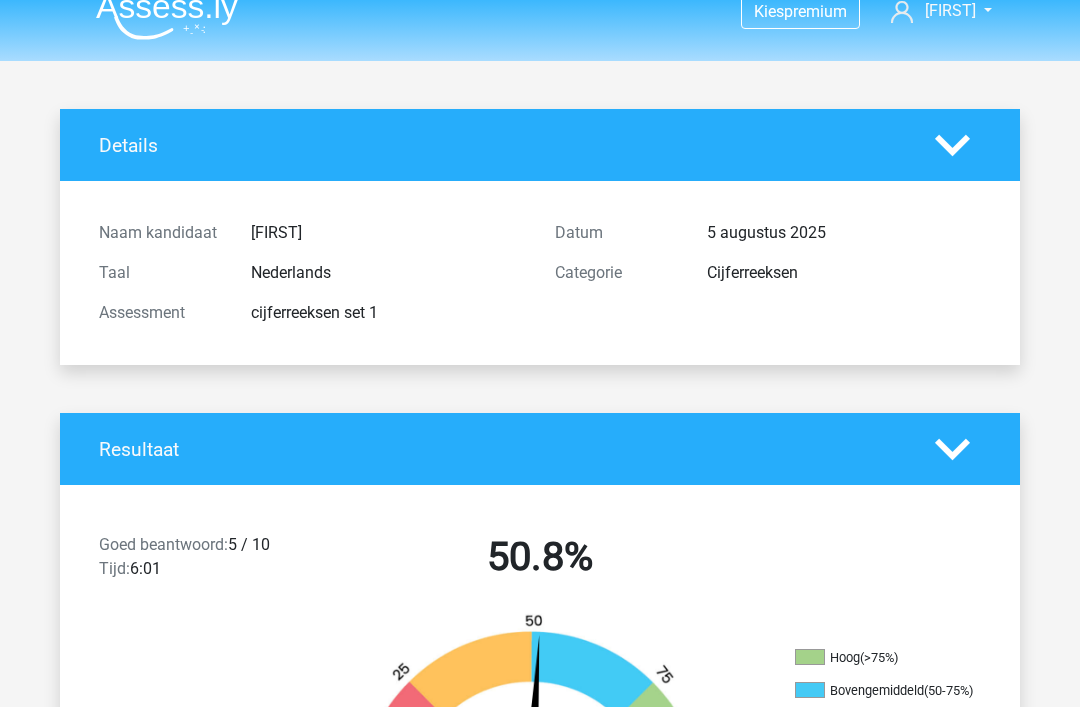 scroll, scrollTop: 0, scrollLeft: 0, axis: both 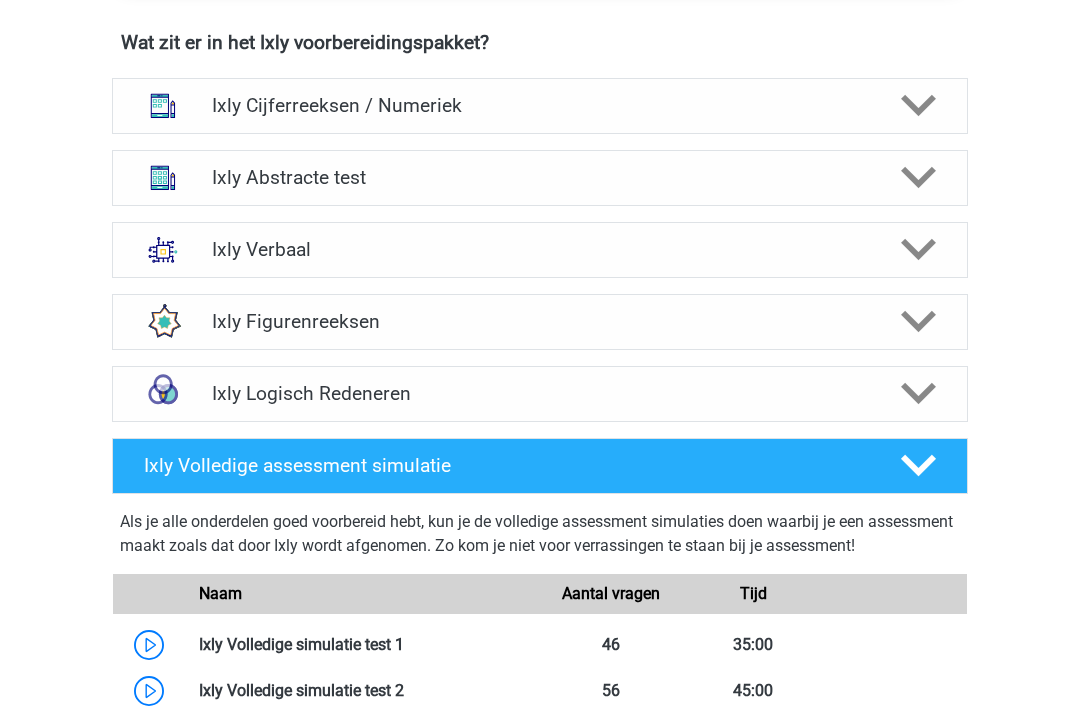 click 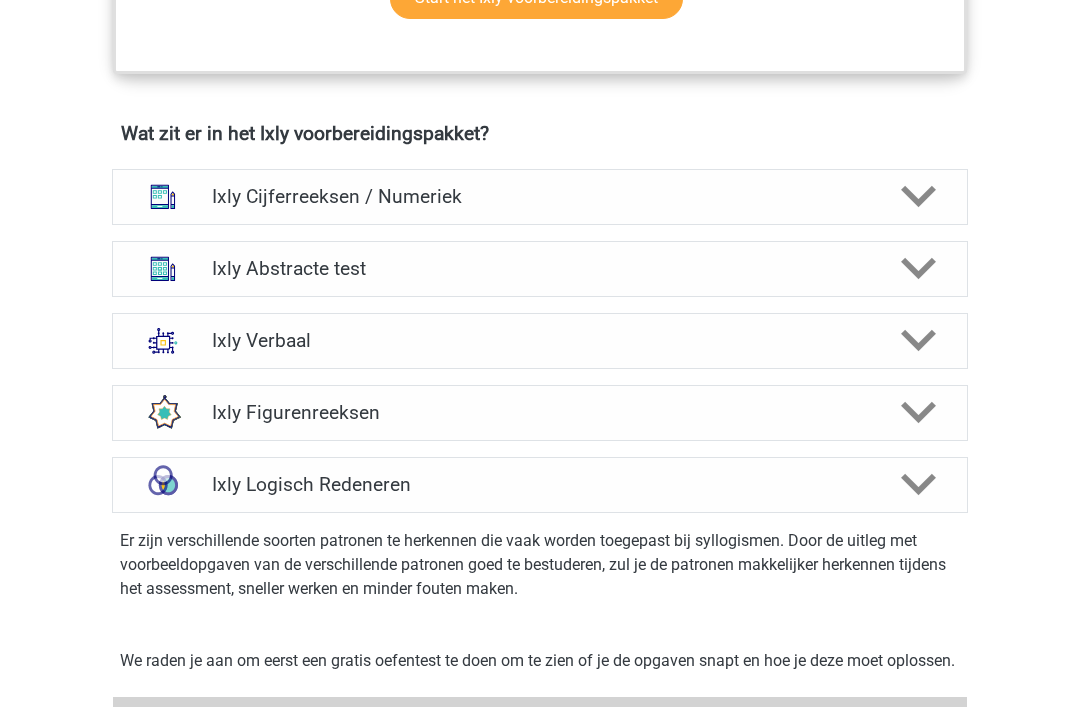 scroll, scrollTop: 1198, scrollLeft: 0, axis: vertical 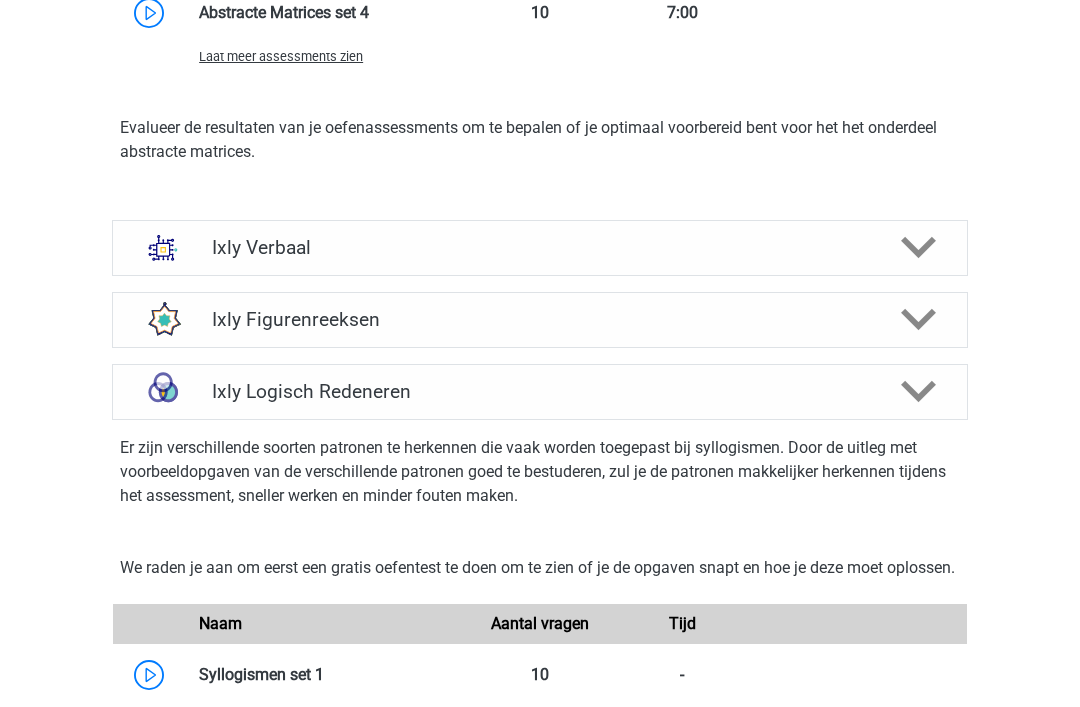 click 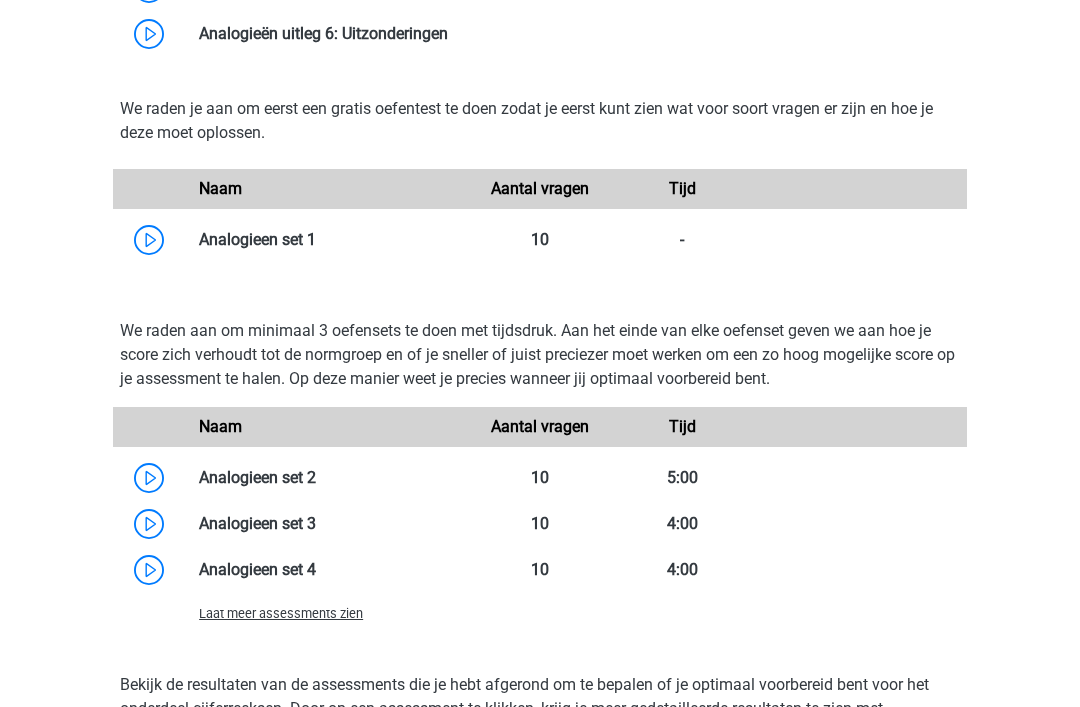 scroll, scrollTop: 3171, scrollLeft: 0, axis: vertical 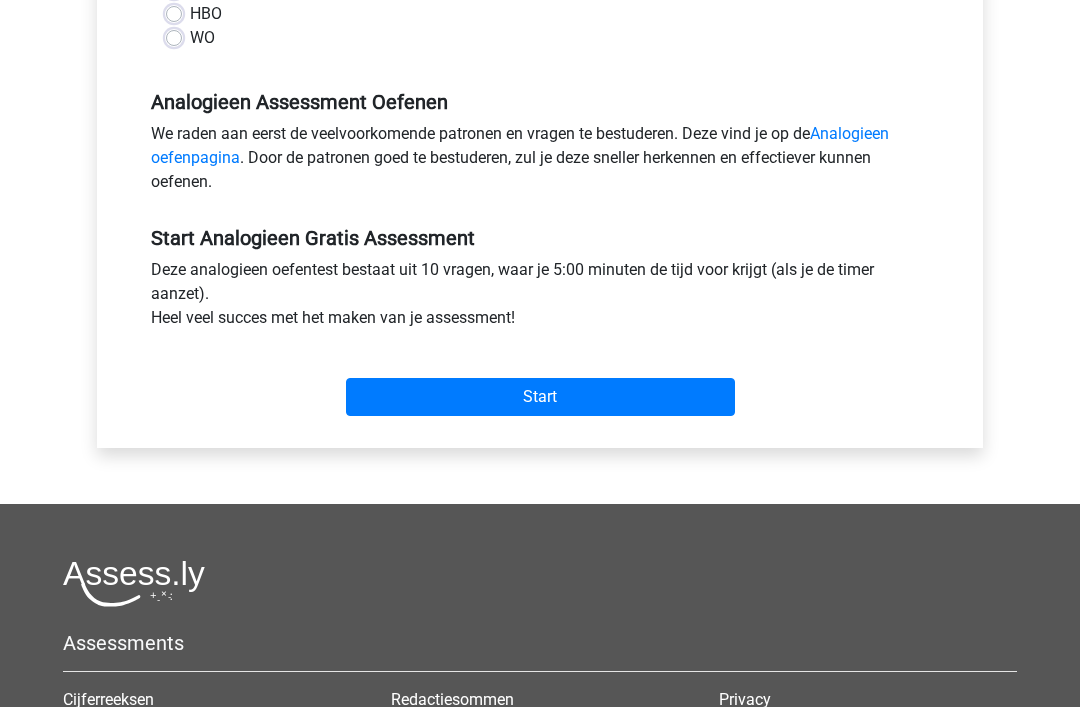 click on "Start" at bounding box center (540, 397) 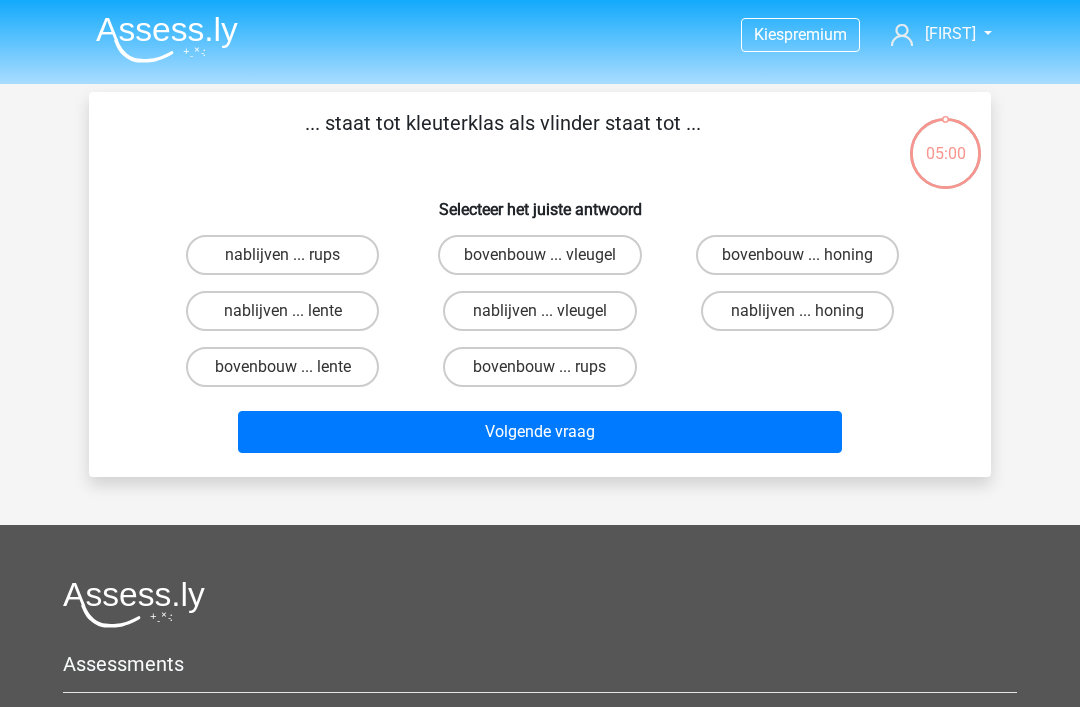 scroll, scrollTop: 0, scrollLeft: 0, axis: both 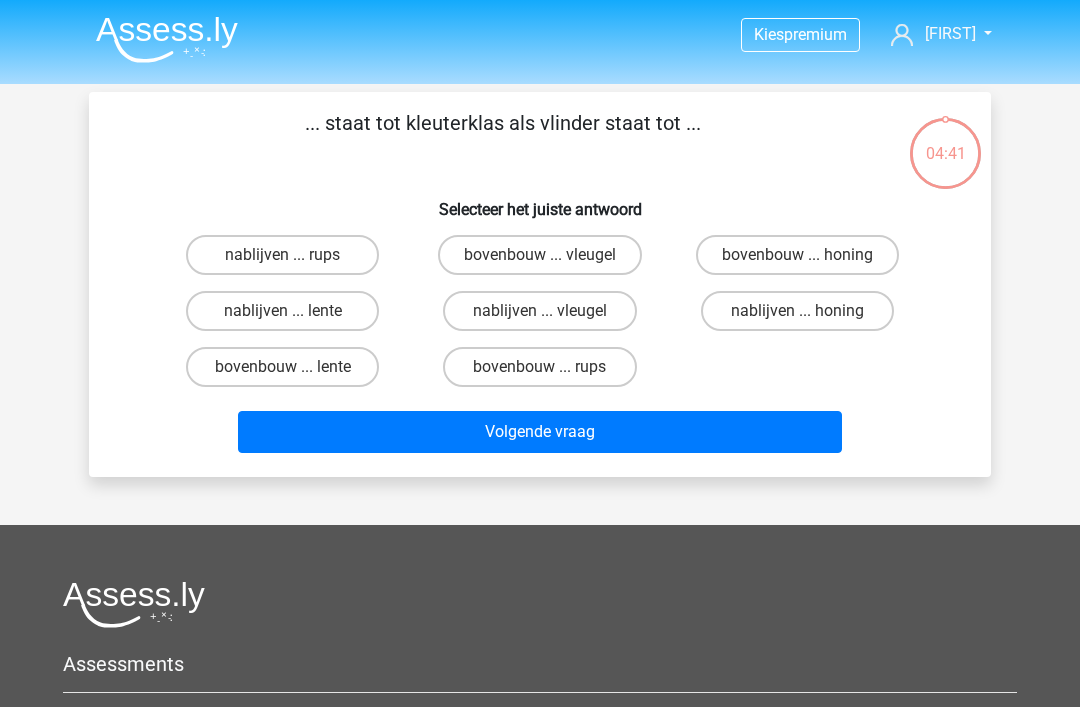 click on "bovenbouw ... rups" at bounding box center [539, 367] 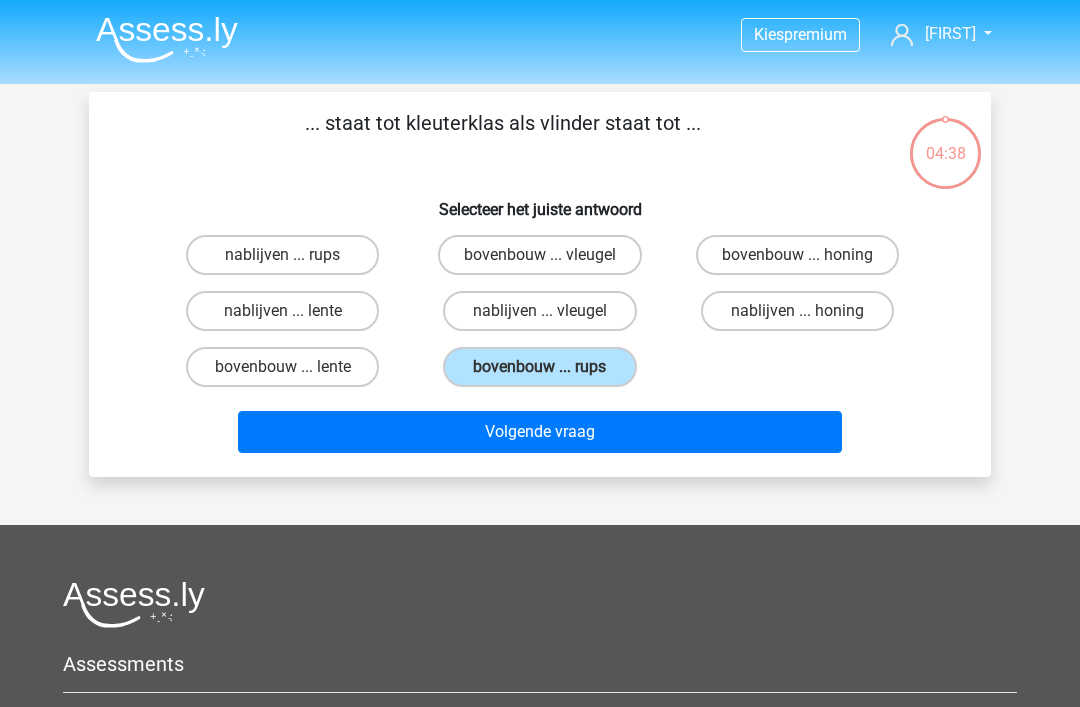click on "Volgende vraag" at bounding box center (540, 432) 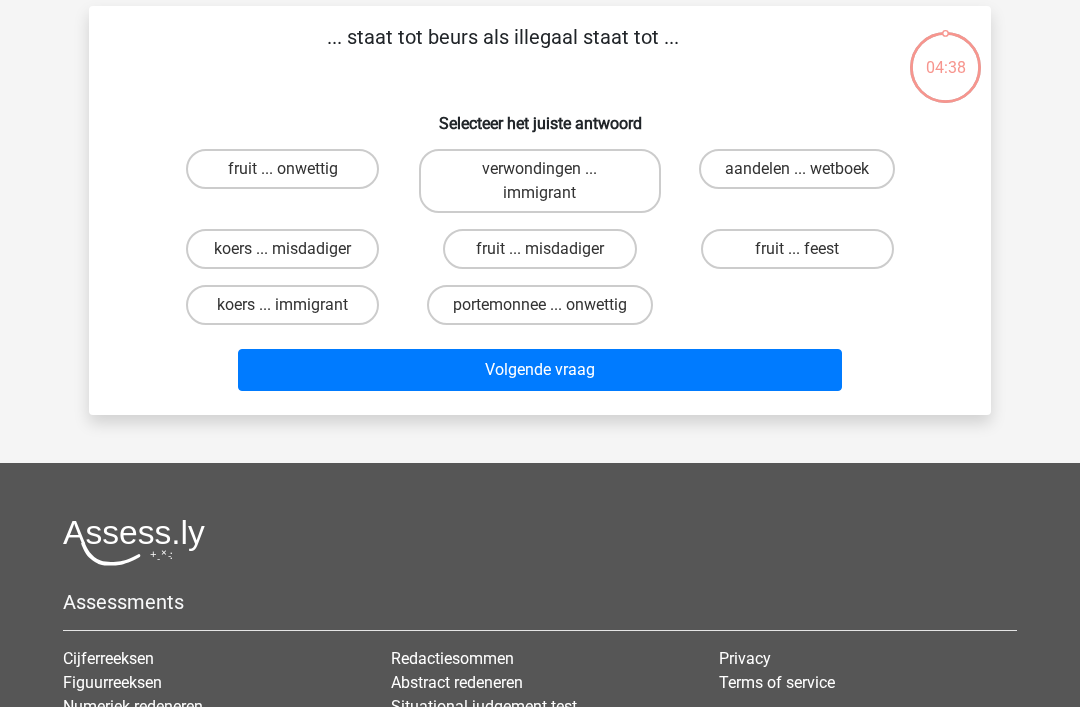 scroll, scrollTop: 92, scrollLeft: 0, axis: vertical 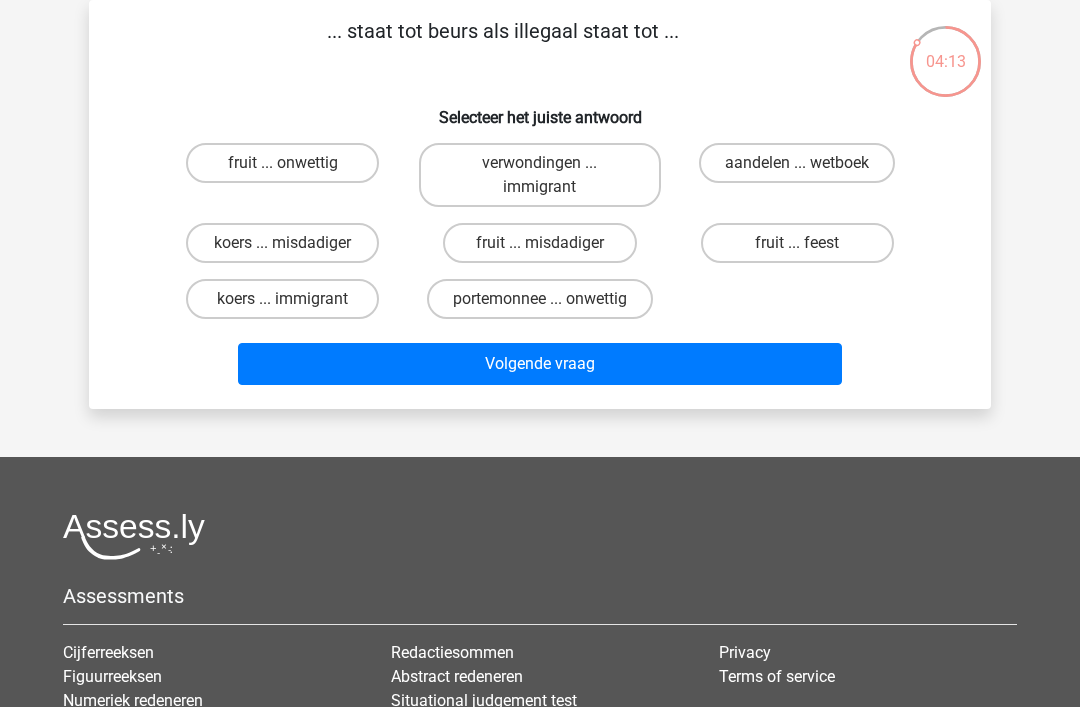 click on "portemonnee ... onwettig" at bounding box center [540, 299] 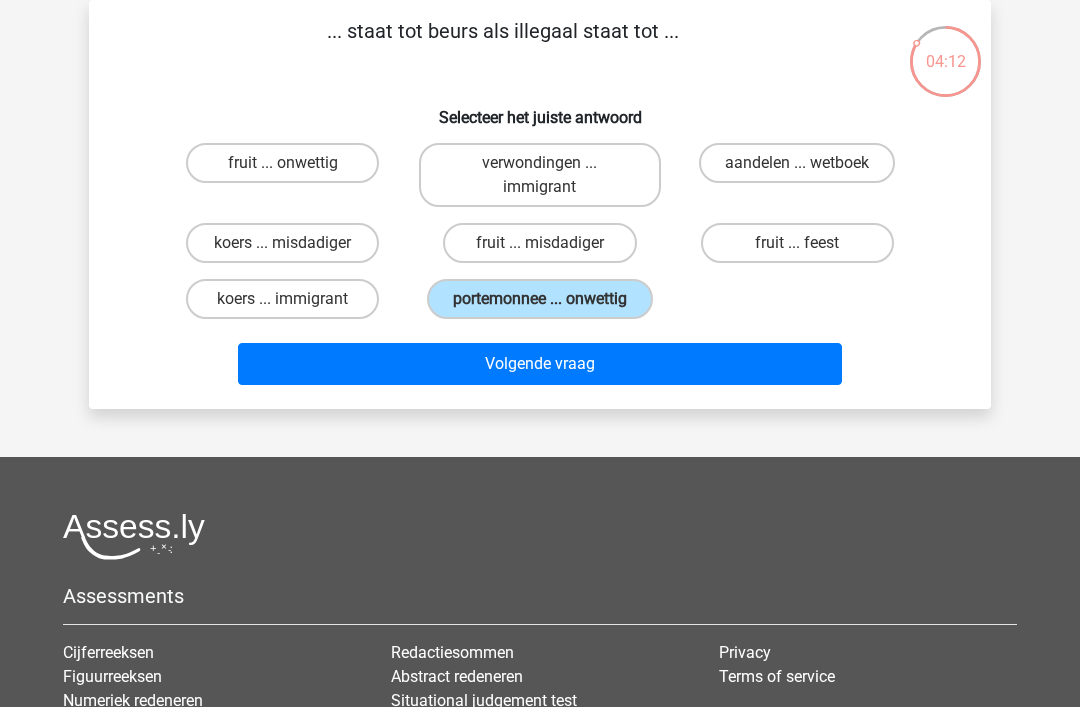 click on "Volgende vraag" at bounding box center (540, 364) 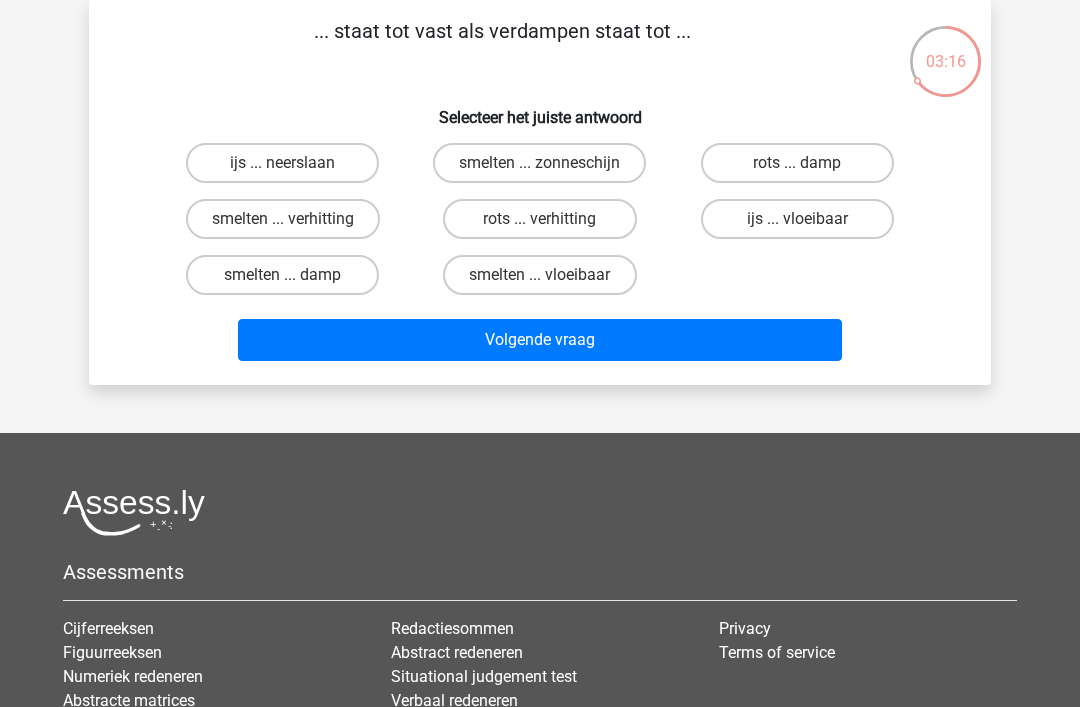 click on "smelten ... vloeibaar" at bounding box center [539, 275] 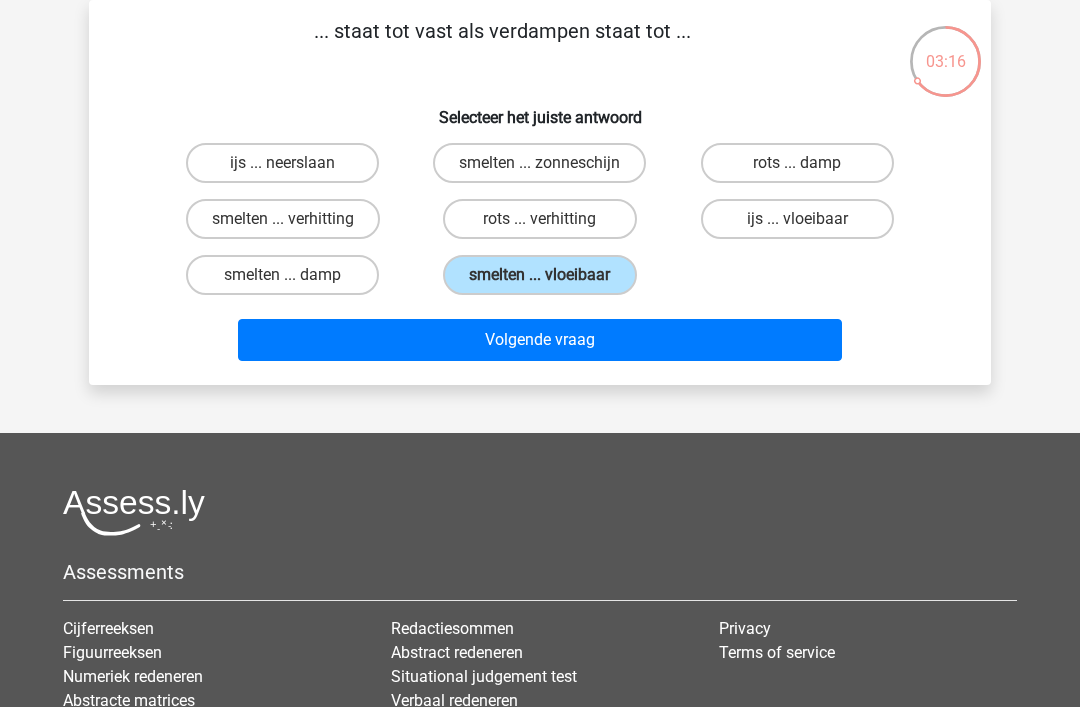 click on "Volgende vraag" at bounding box center (540, 340) 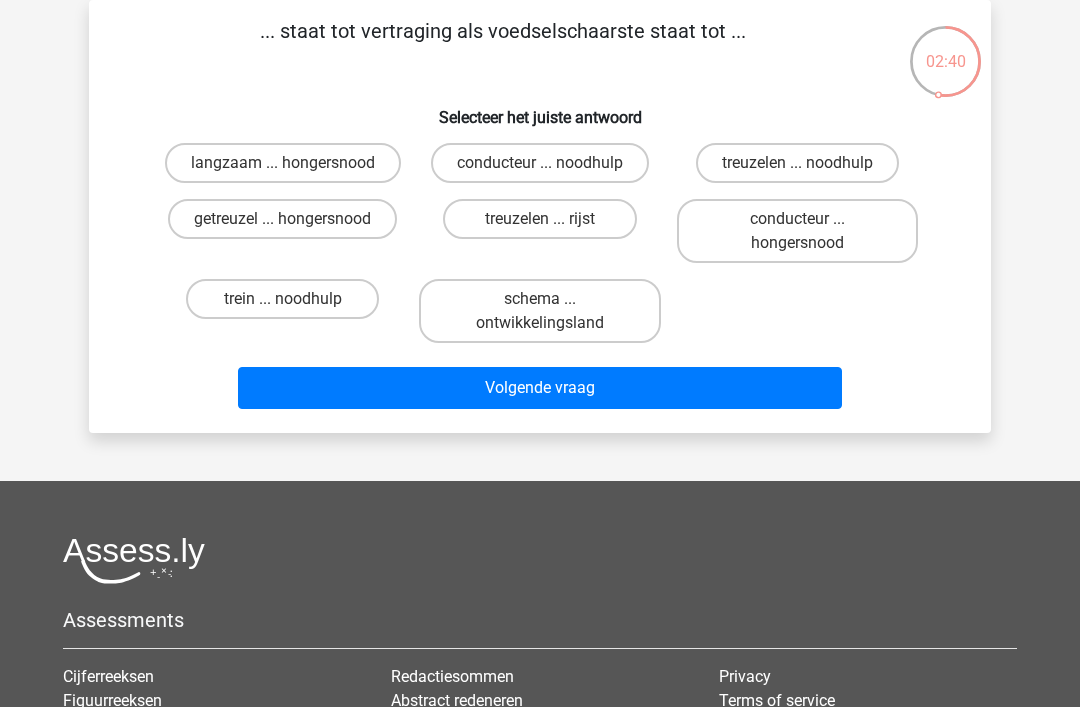click on "getreuzel ... hongersnood" at bounding box center [282, 219] 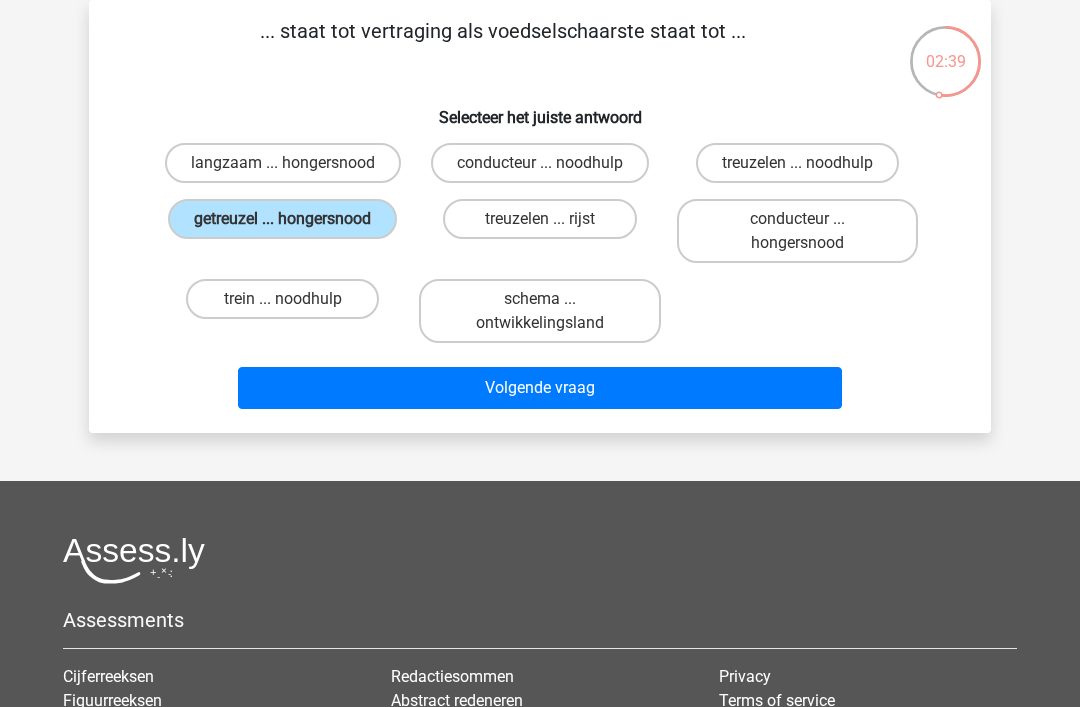 click on "Volgende vraag" at bounding box center (540, 388) 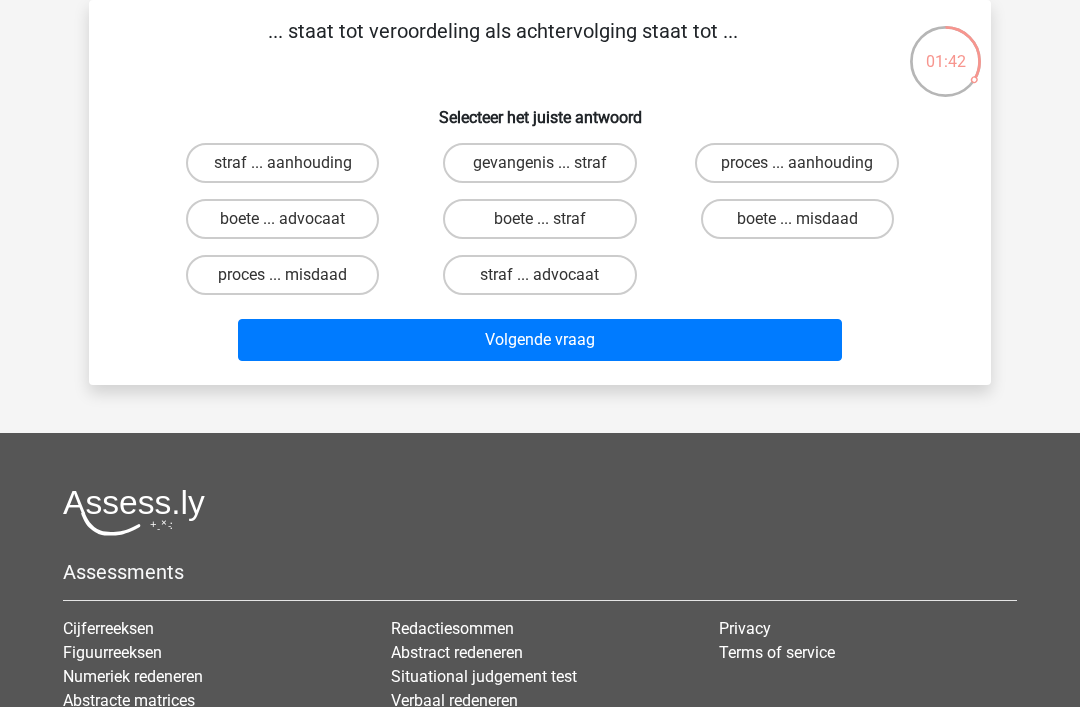 click on "proces ... aanhouding" at bounding box center [797, 163] 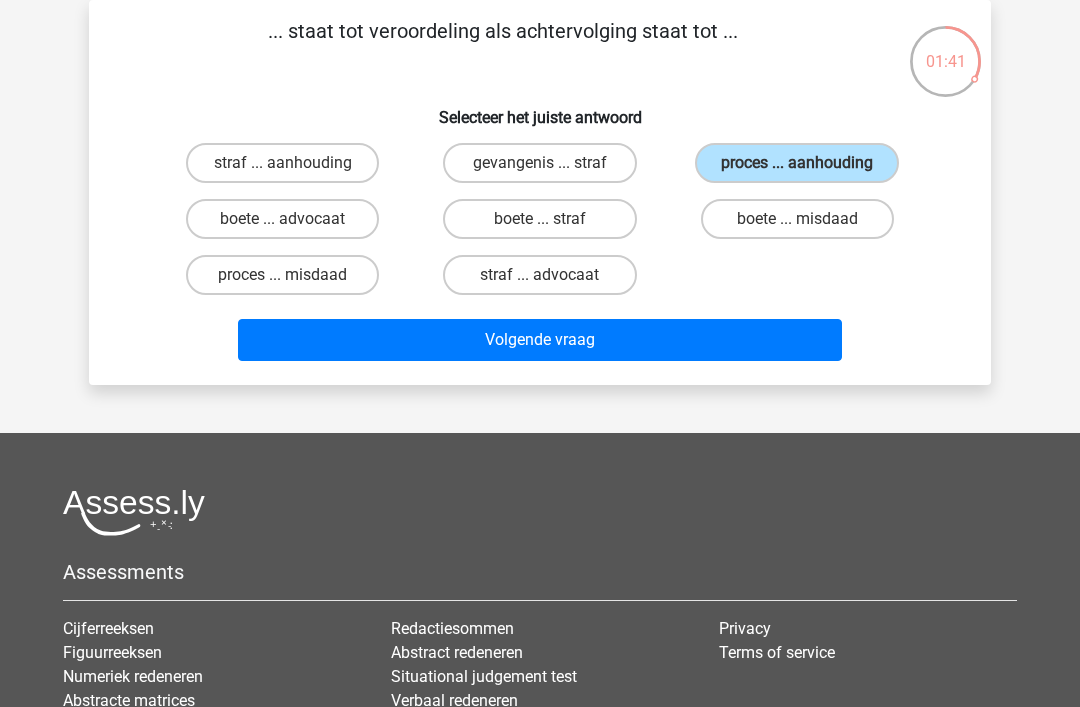 click on "Volgende vraag" at bounding box center [540, 340] 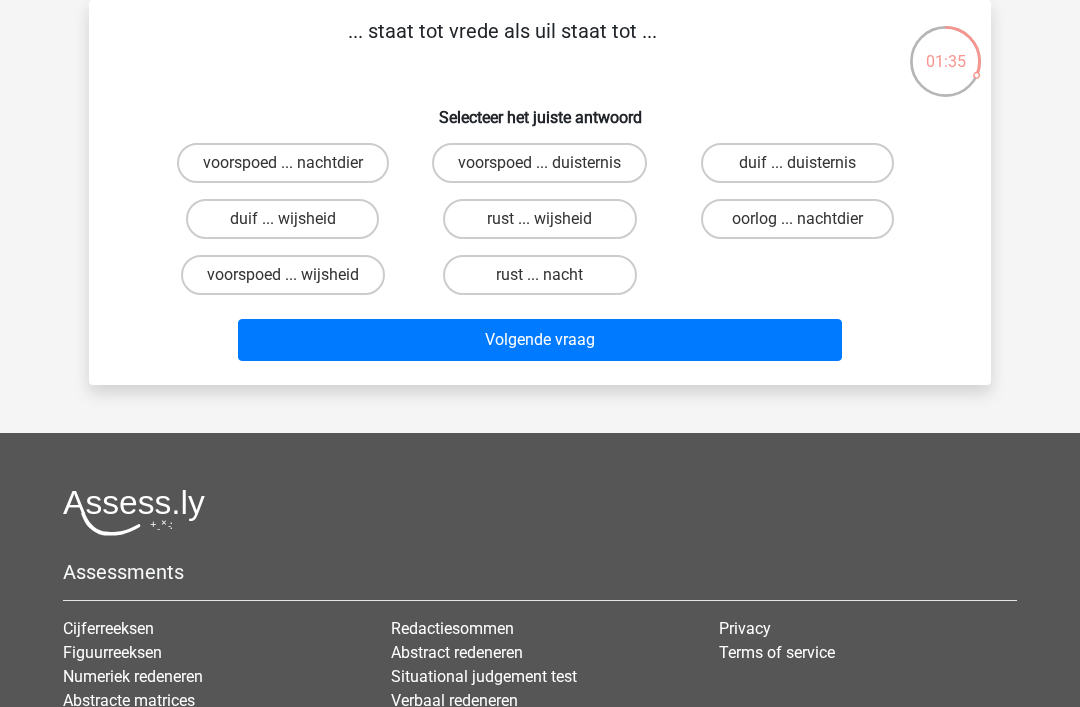 click on "duif ... wijsheid" at bounding box center (282, 219) 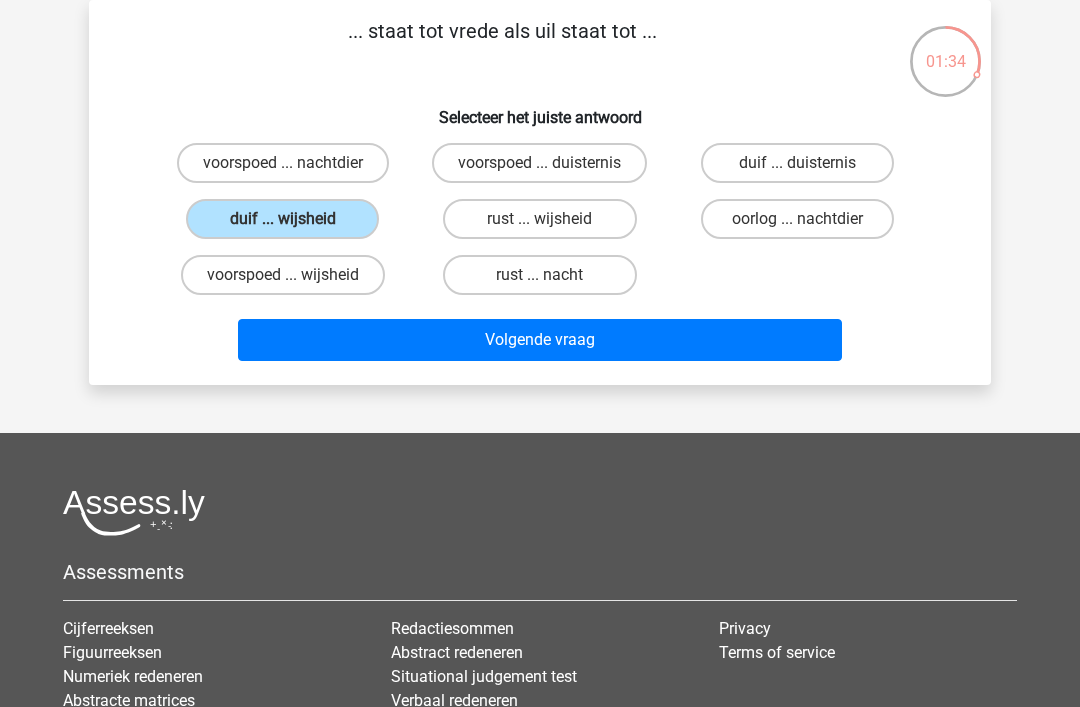 click on "Volgende vraag" at bounding box center (540, 340) 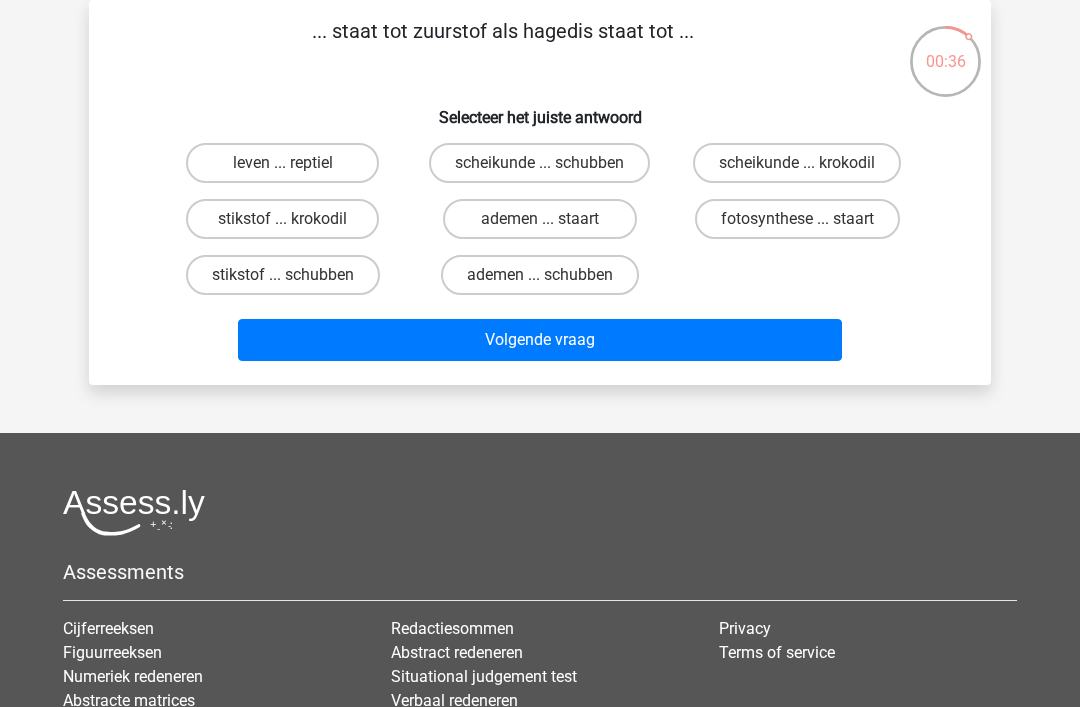 click on "fotosynthese ... staart" at bounding box center (797, 219) 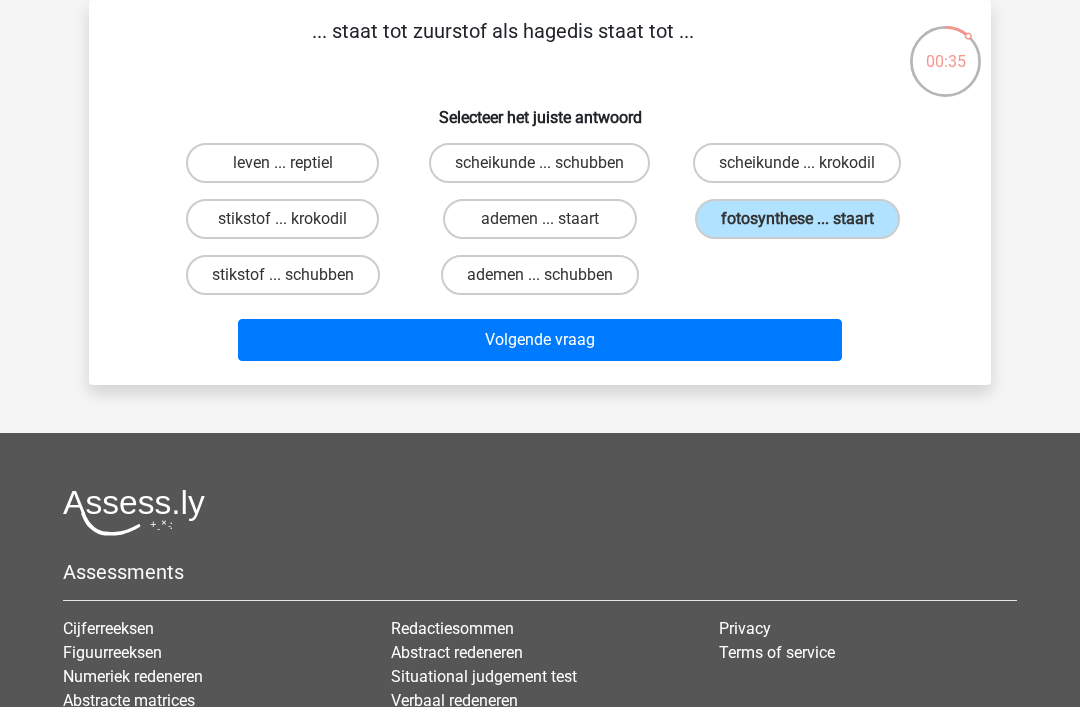 click on "Volgende vraag" at bounding box center [540, 340] 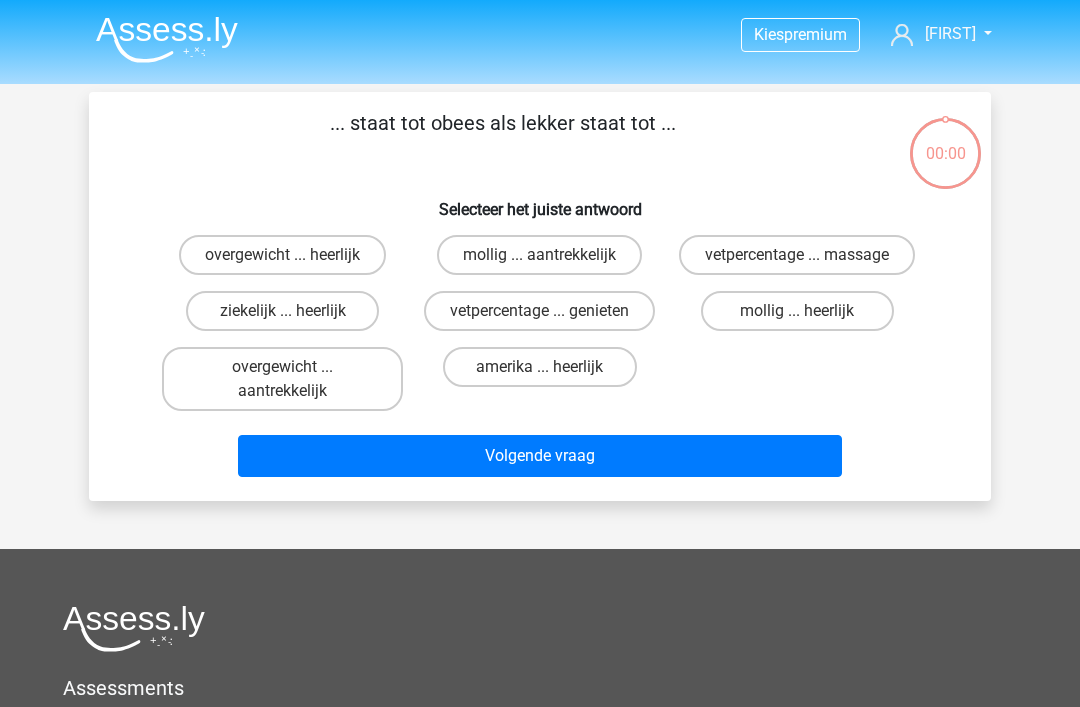 scroll, scrollTop: 92, scrollLeft: 0, axis: vertical 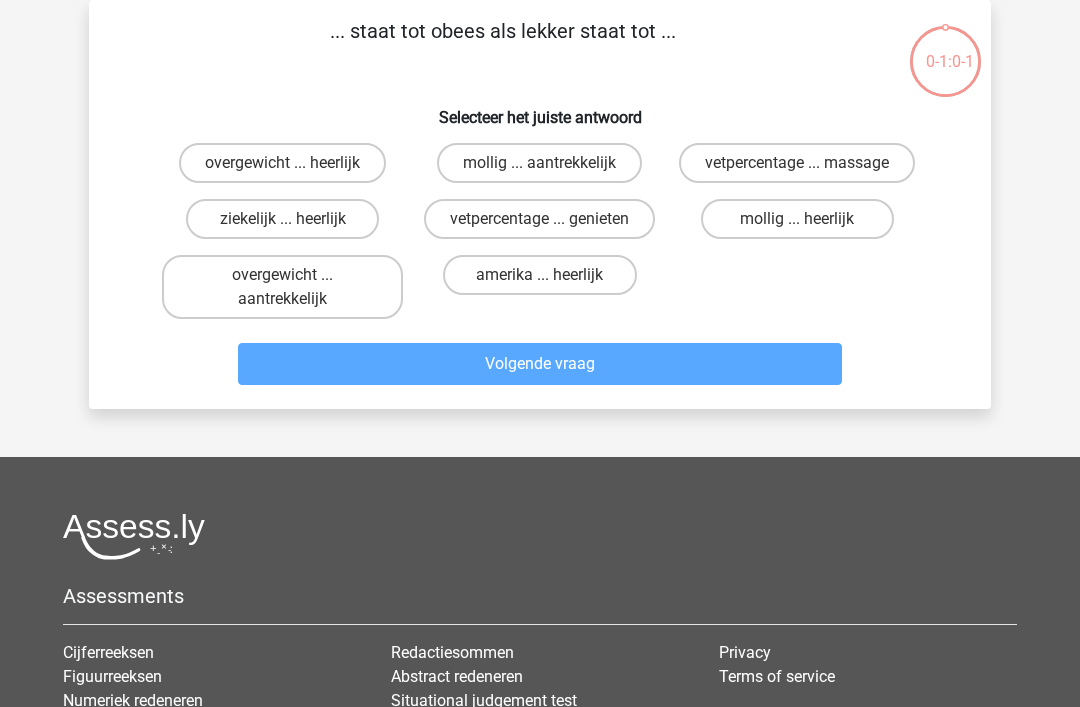 click on "mollig ... heerlijk" at bounding box center [797, 219] 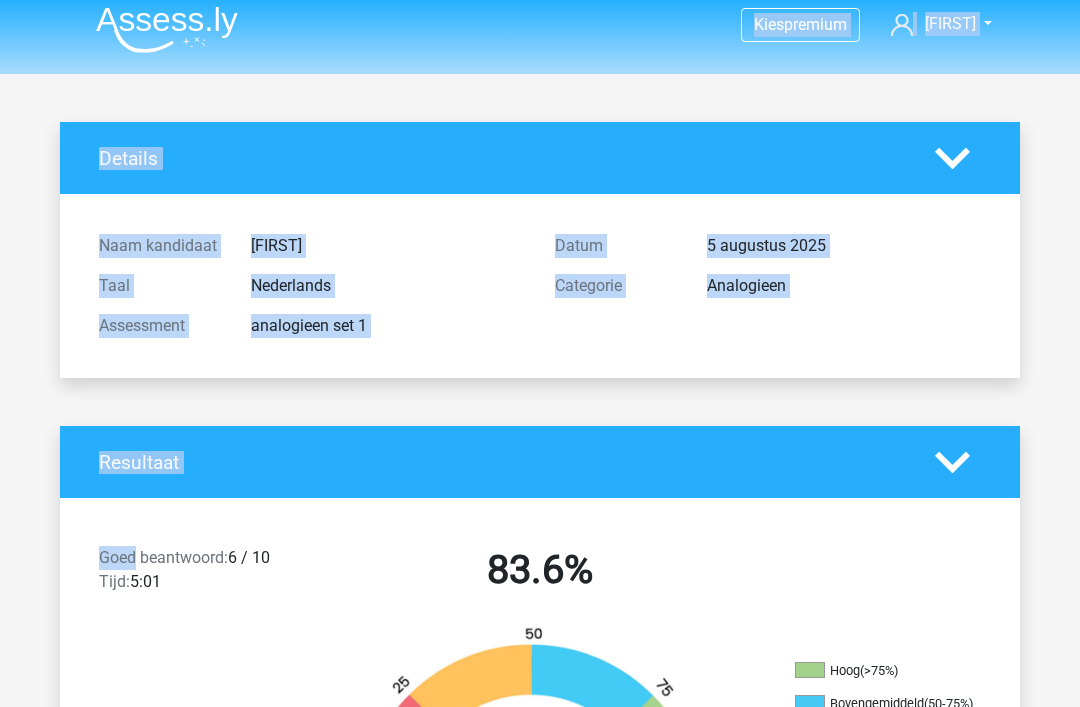 scroll, scrollTop: 0, scrollLeft: 0, axis: both 